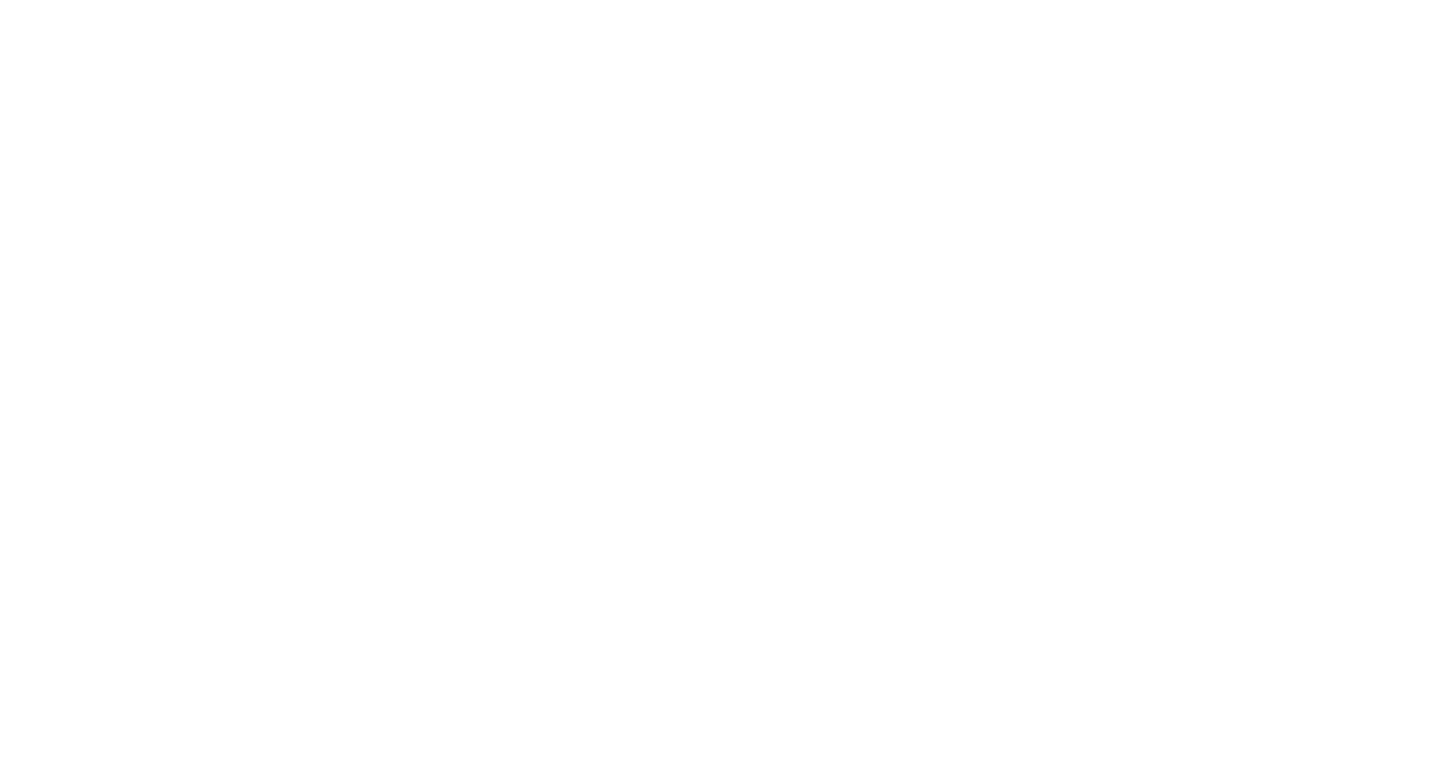 scroll, scrollTop: 0, scrollLeft: 0, axis: both 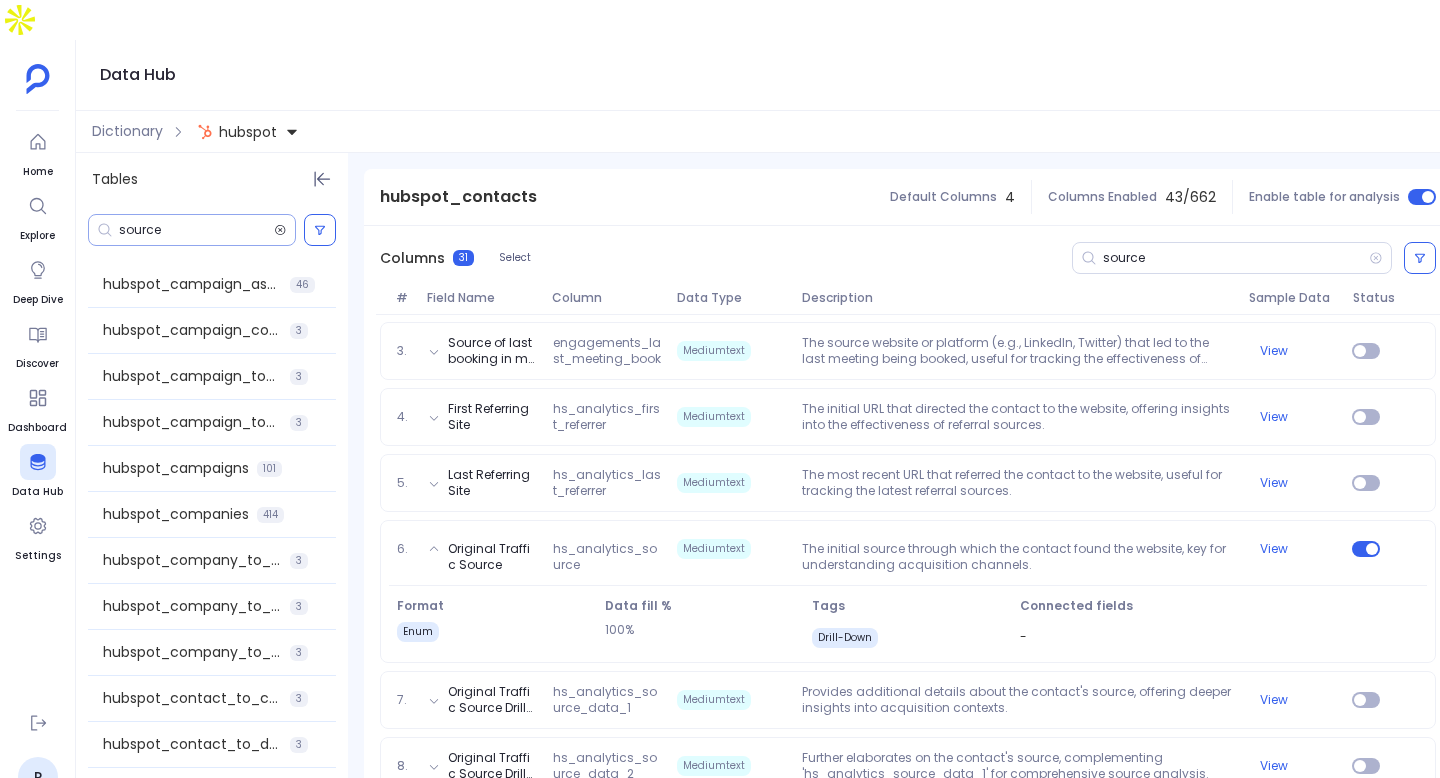 click 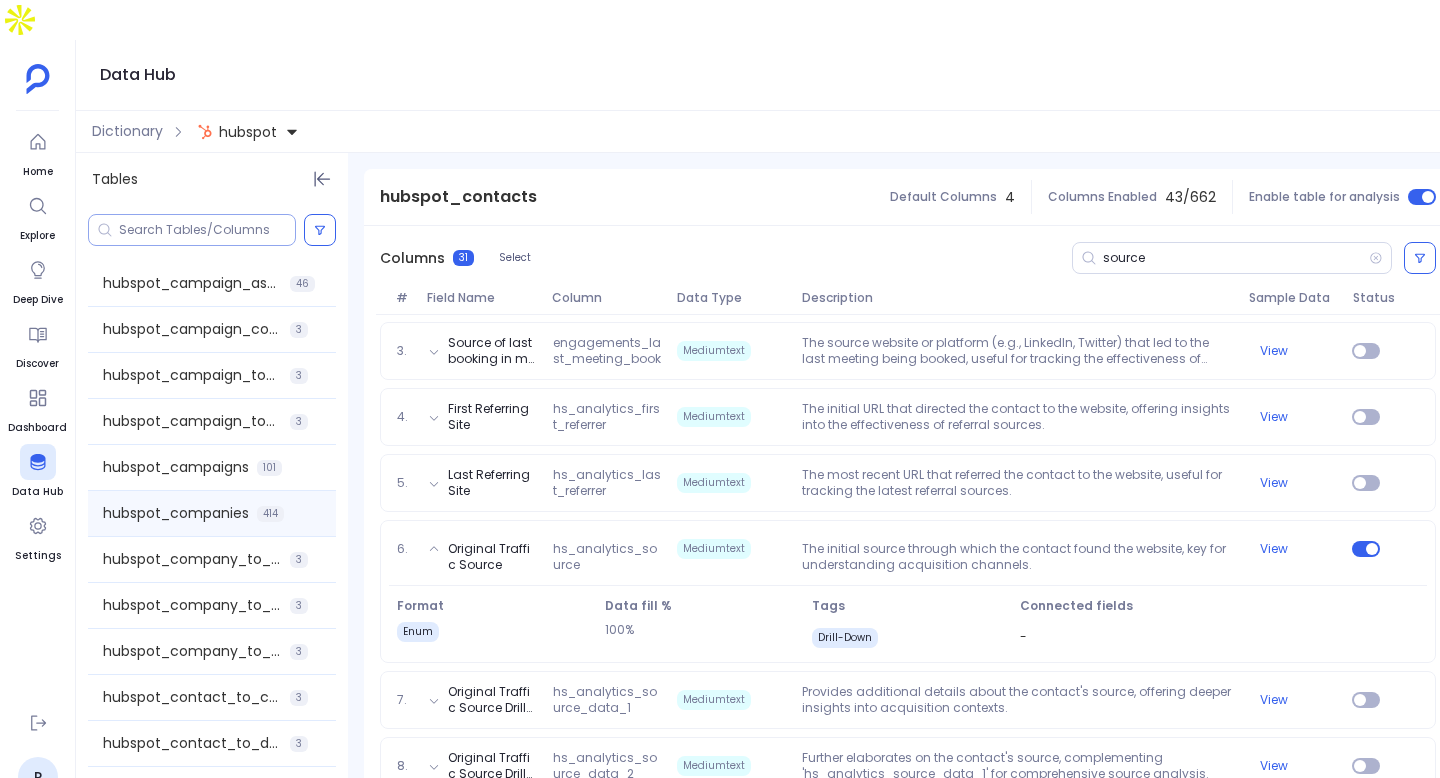 scroll, scrollTop: 0, scrollLeft: 0, axis: both 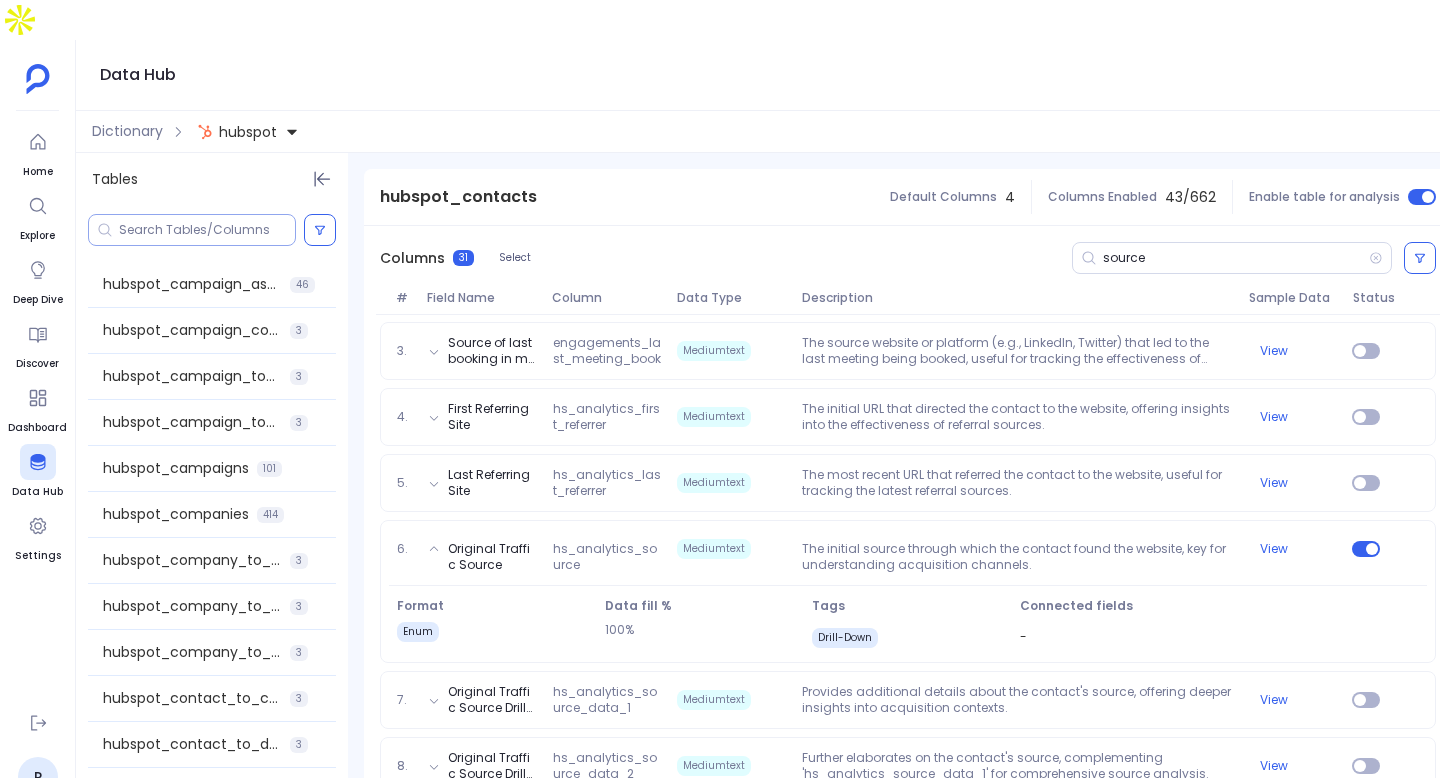 click at bounding box center [207, 230] 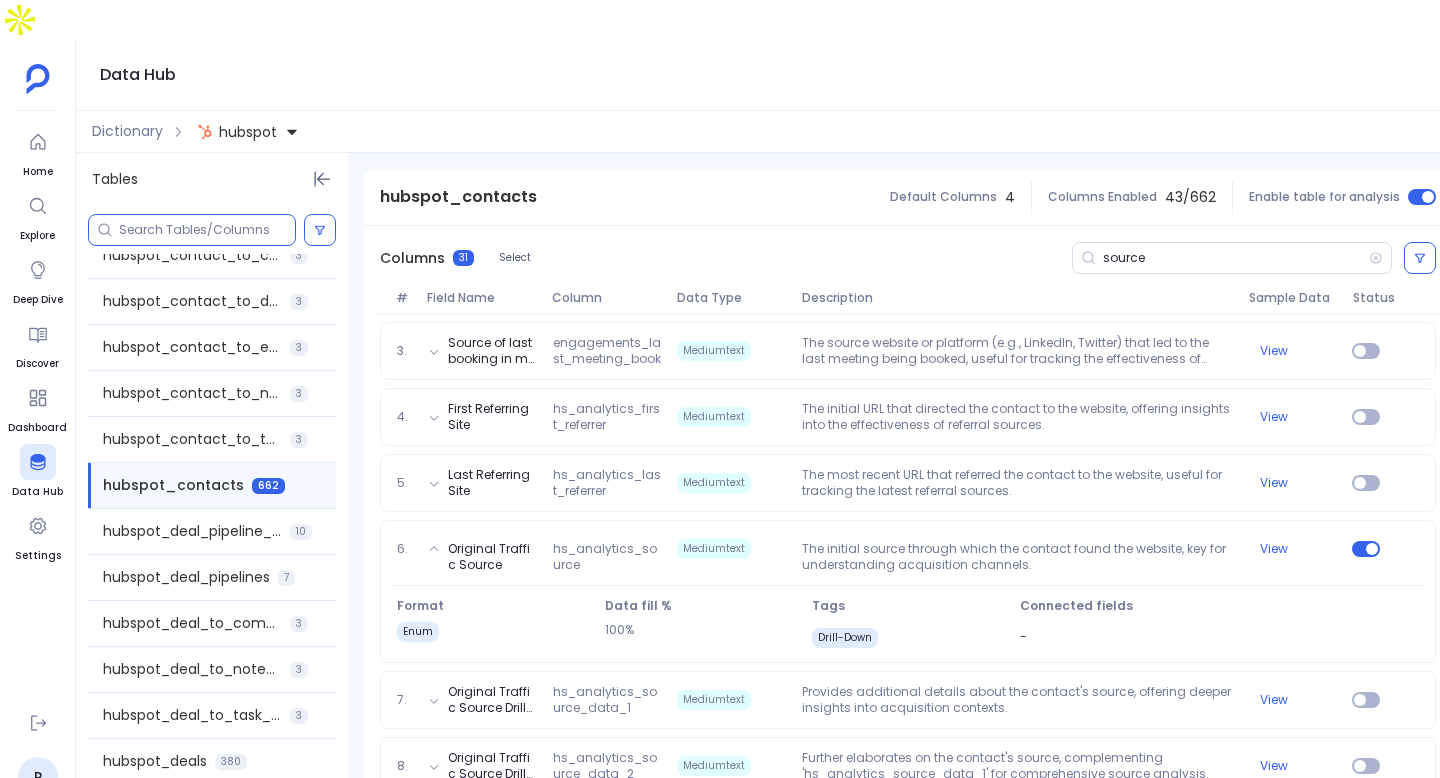 scroll, scrollTop: 785, scrollLeft: 0, axis: vertical 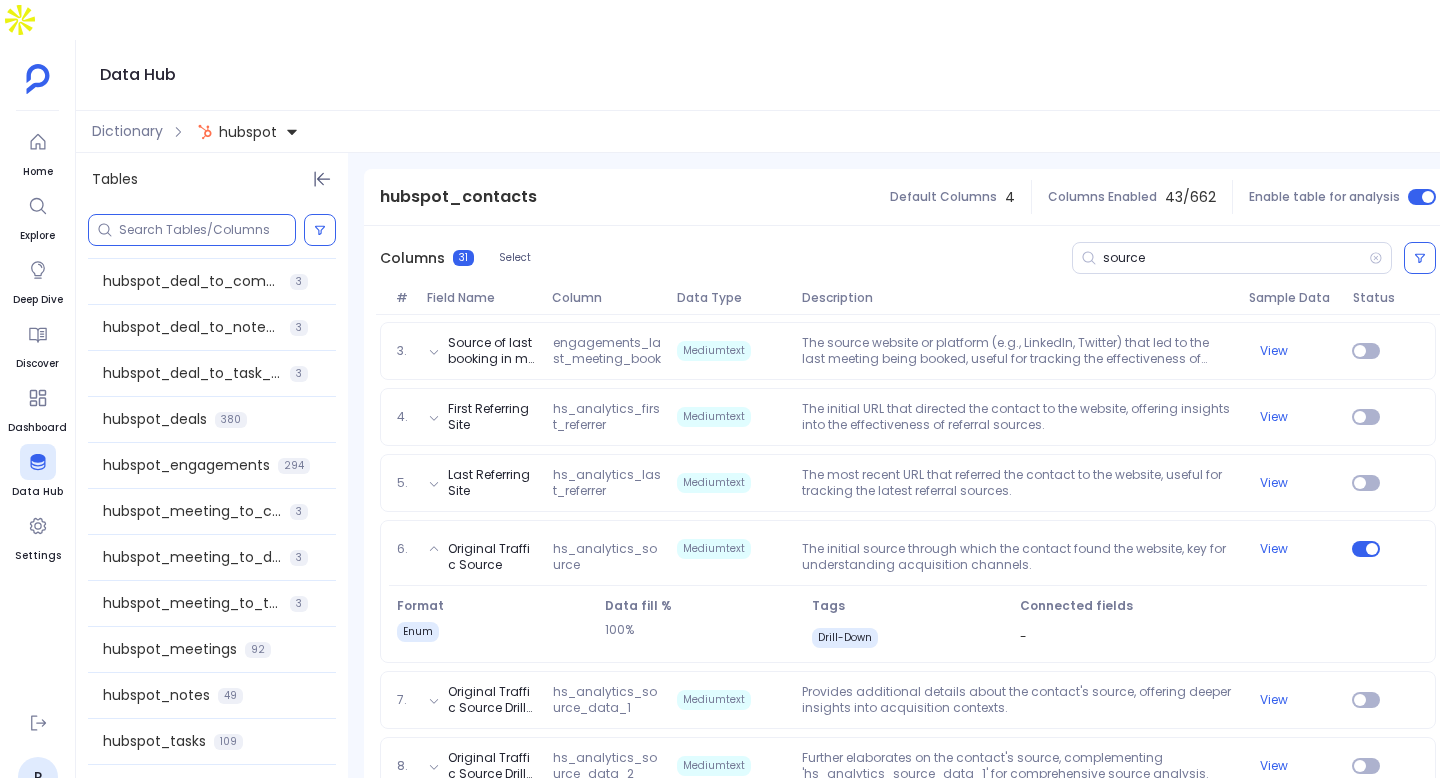 click at bounding box center (212, 230) 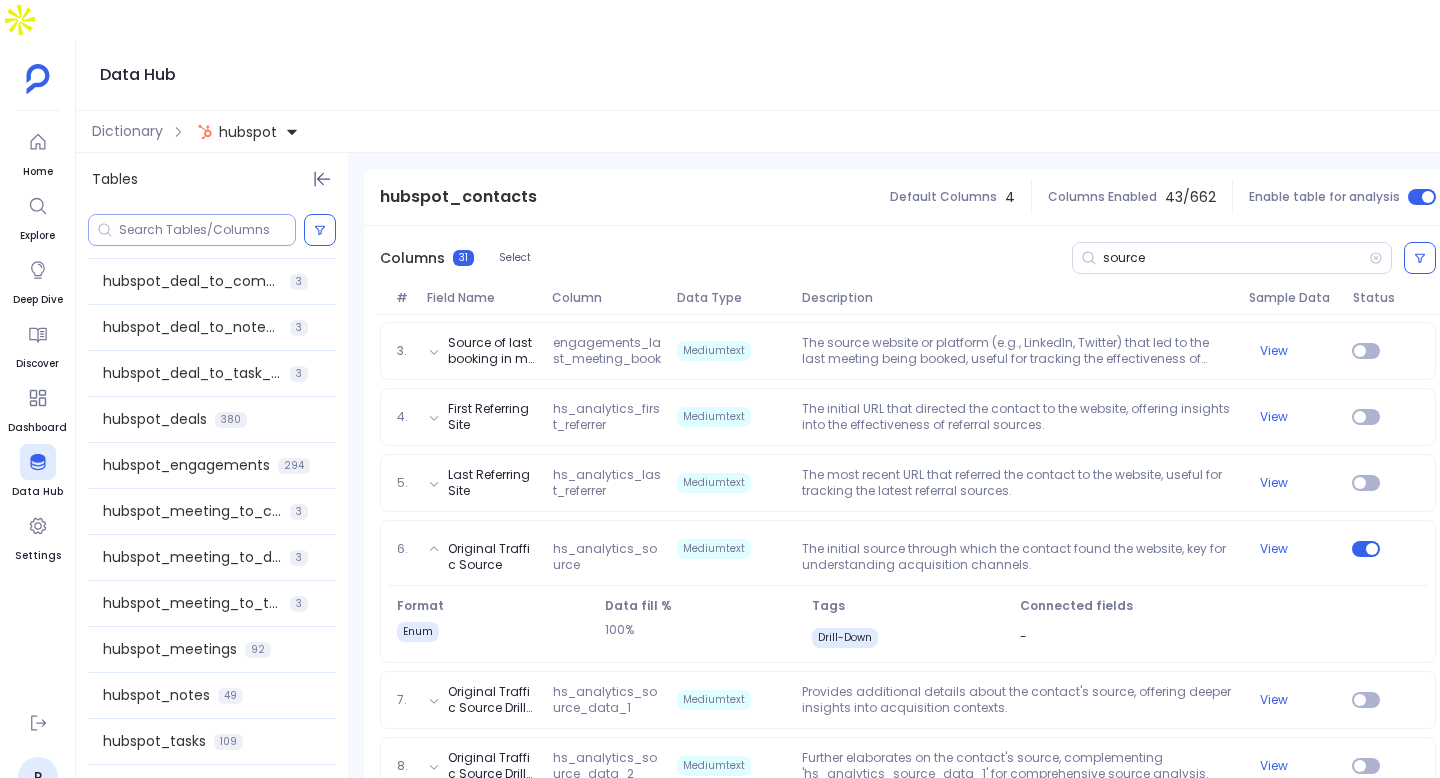 click at bounding box center [192, 230] 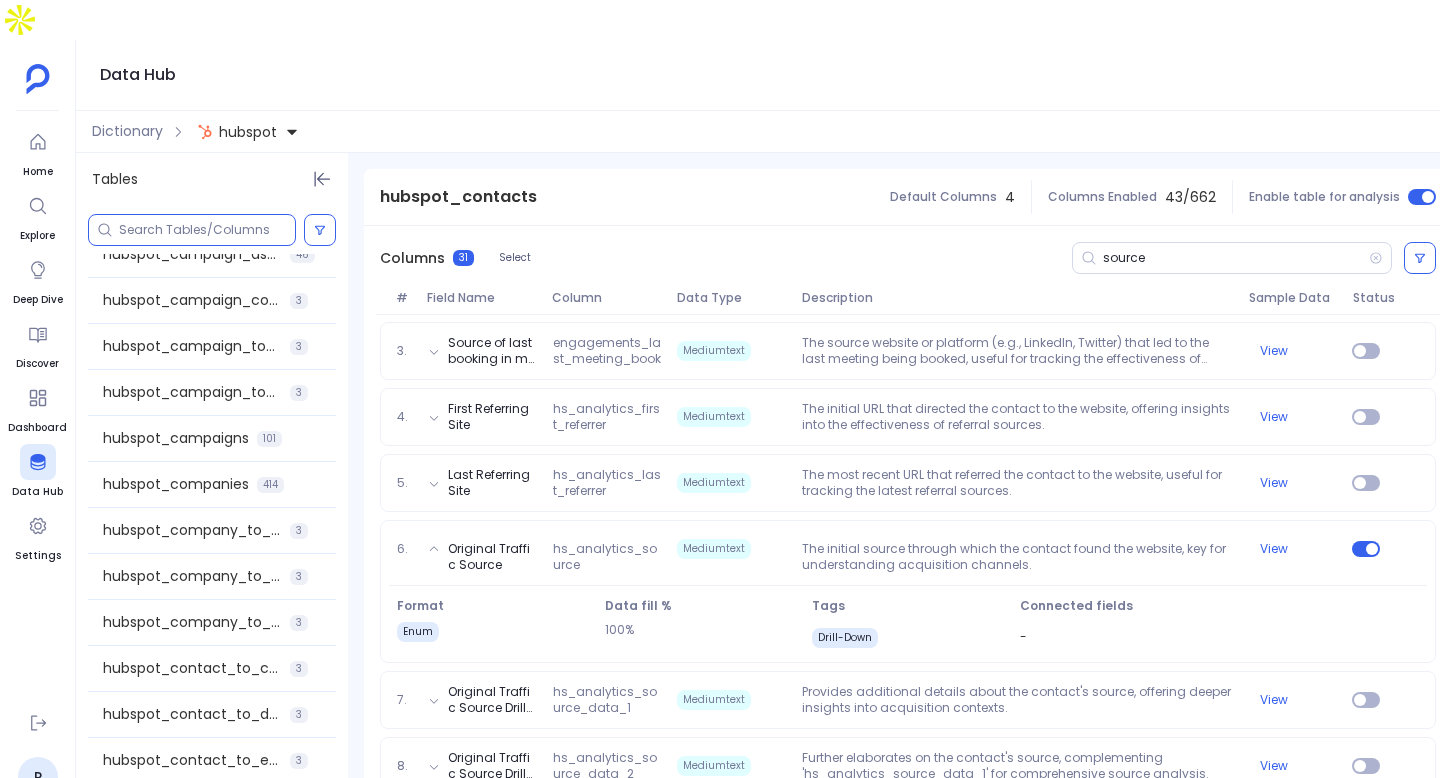 scroll, scrollTop: 0, scrollLeft: 0, axis: both 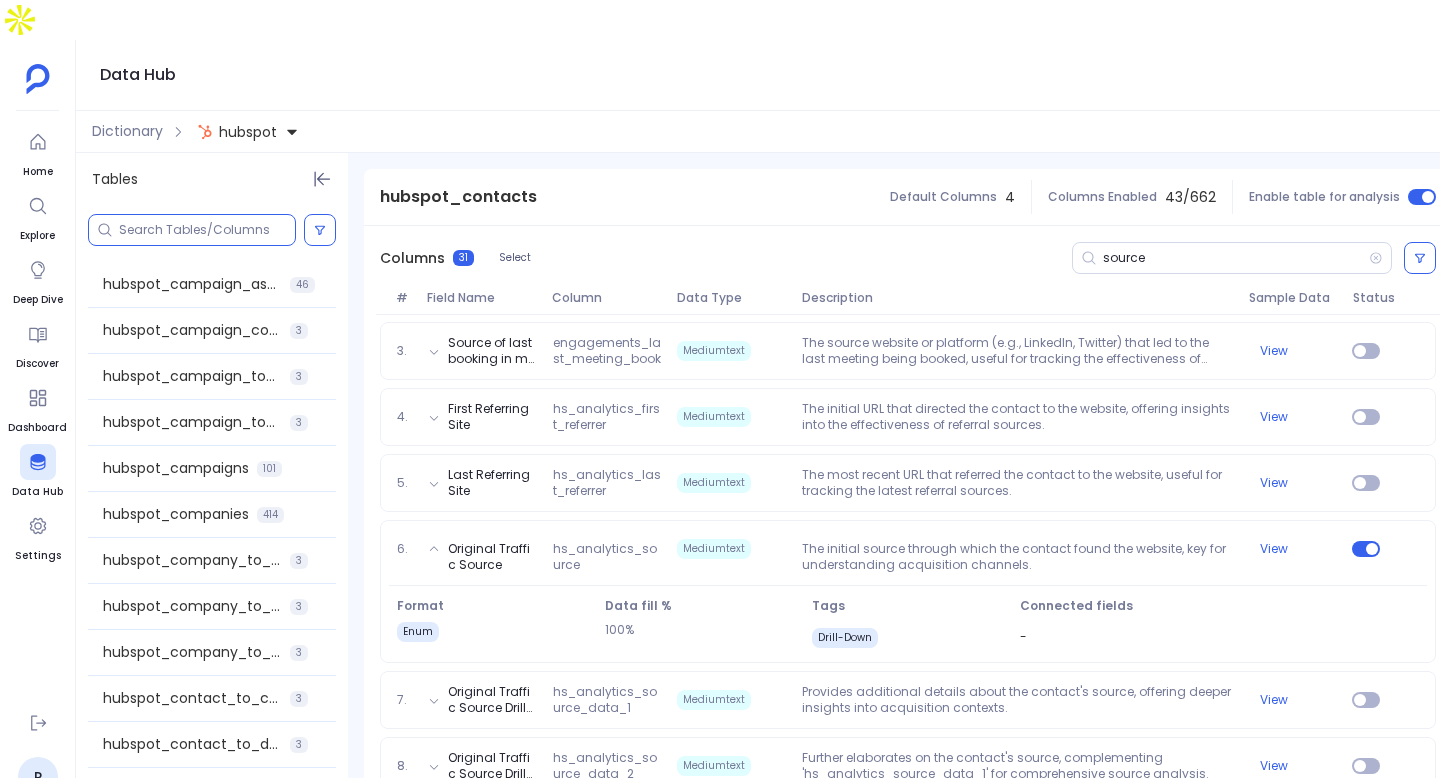 click on "Tables" at bounding box center [212, 179] 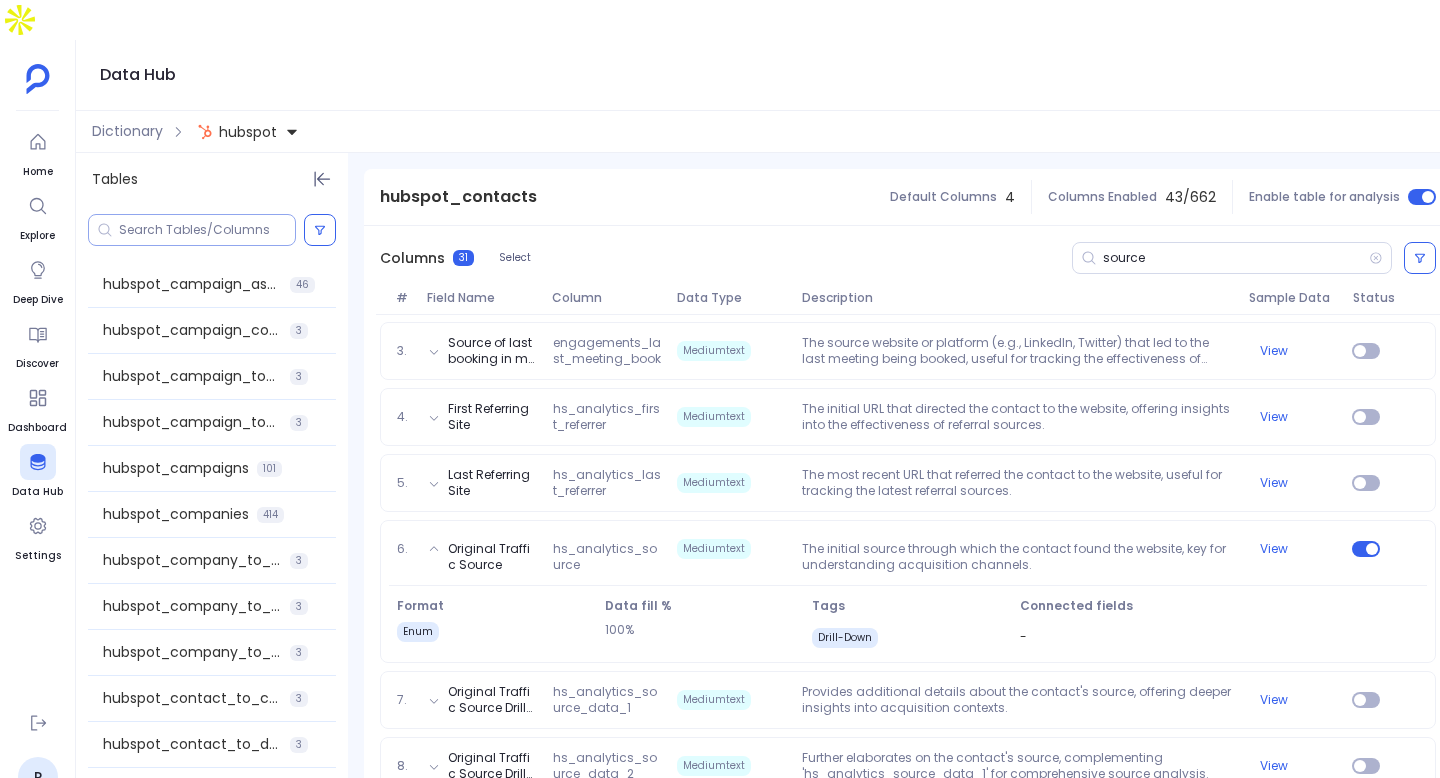 click at bounding box center (207, 230) 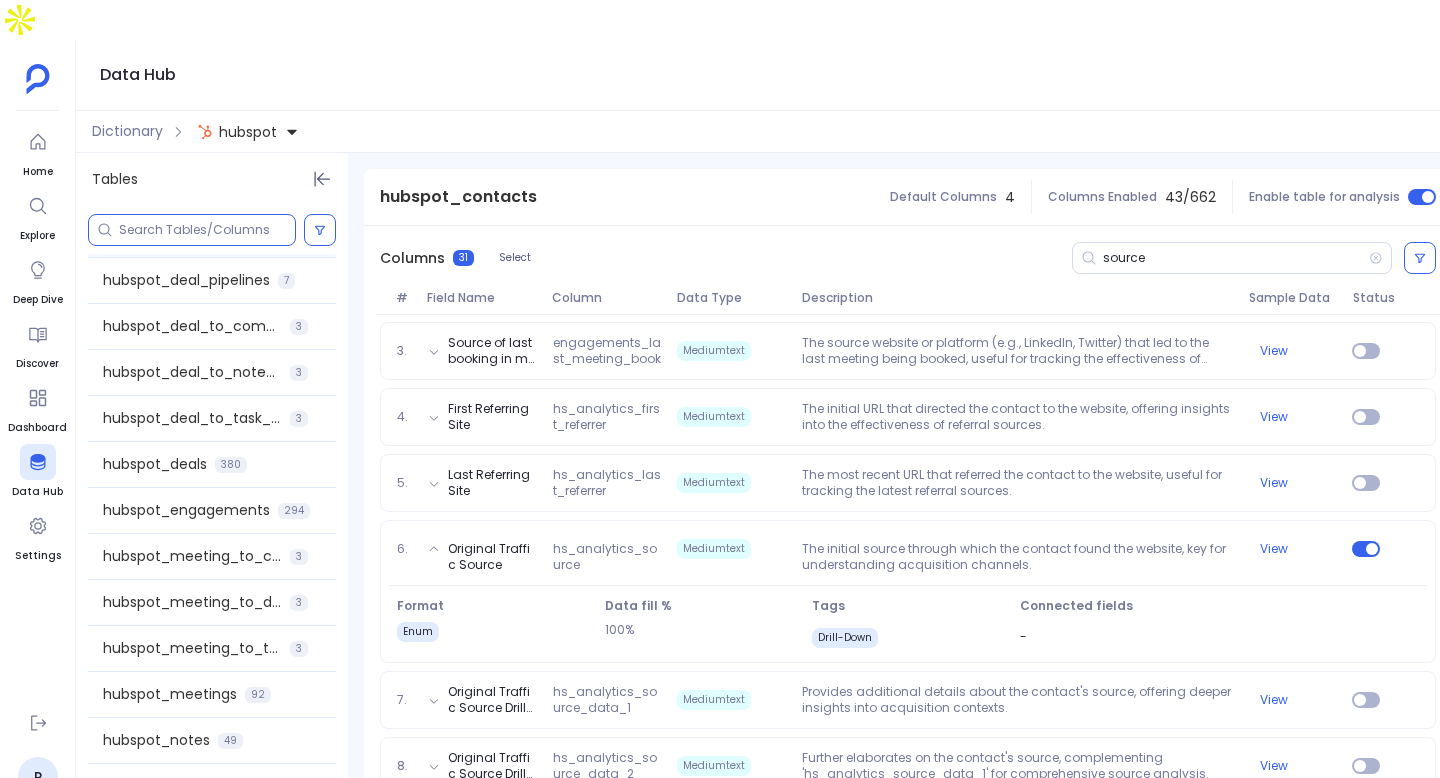 scroll, scrollTop: 785, scrollLeft: 0, axis: vertical 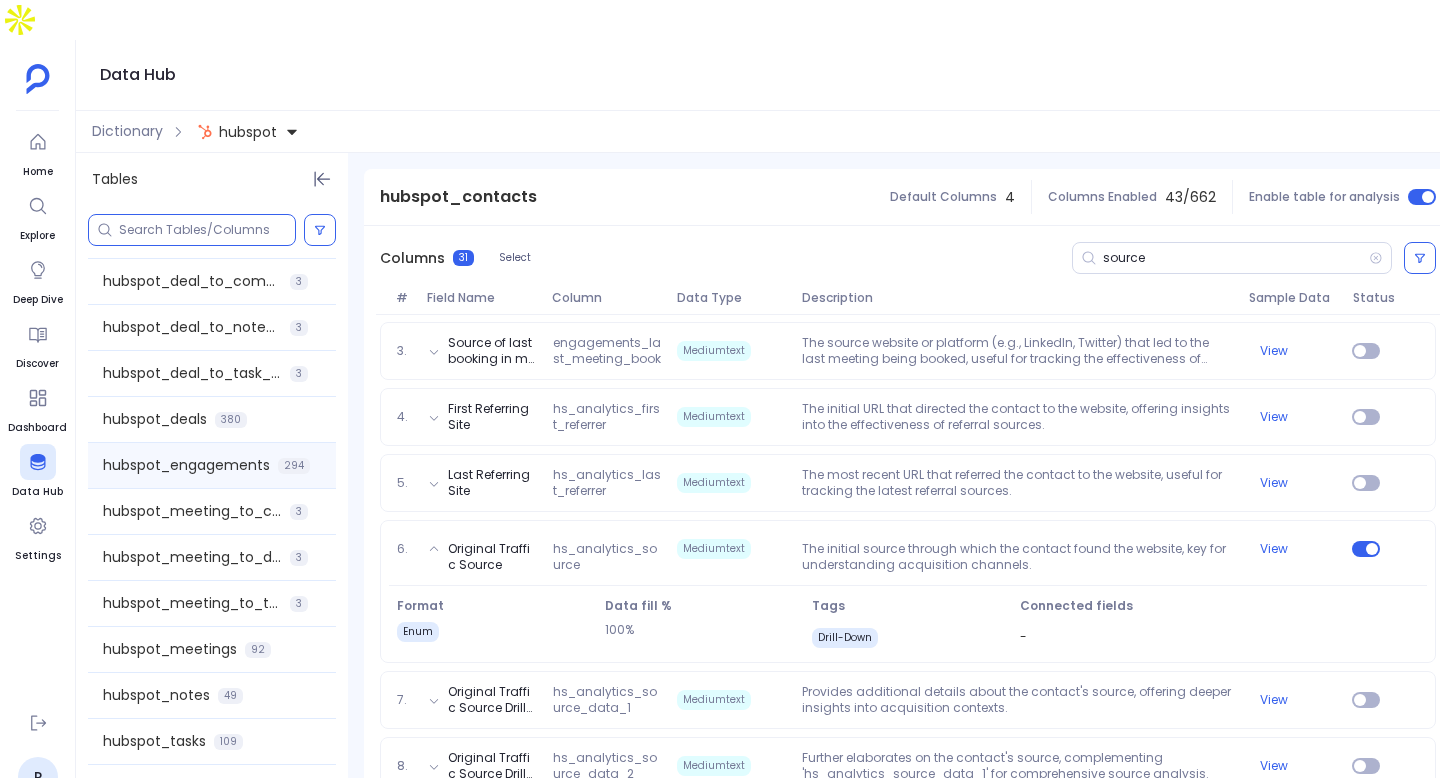 click on "hubspot_engagements" at bounding box center [186, 465] 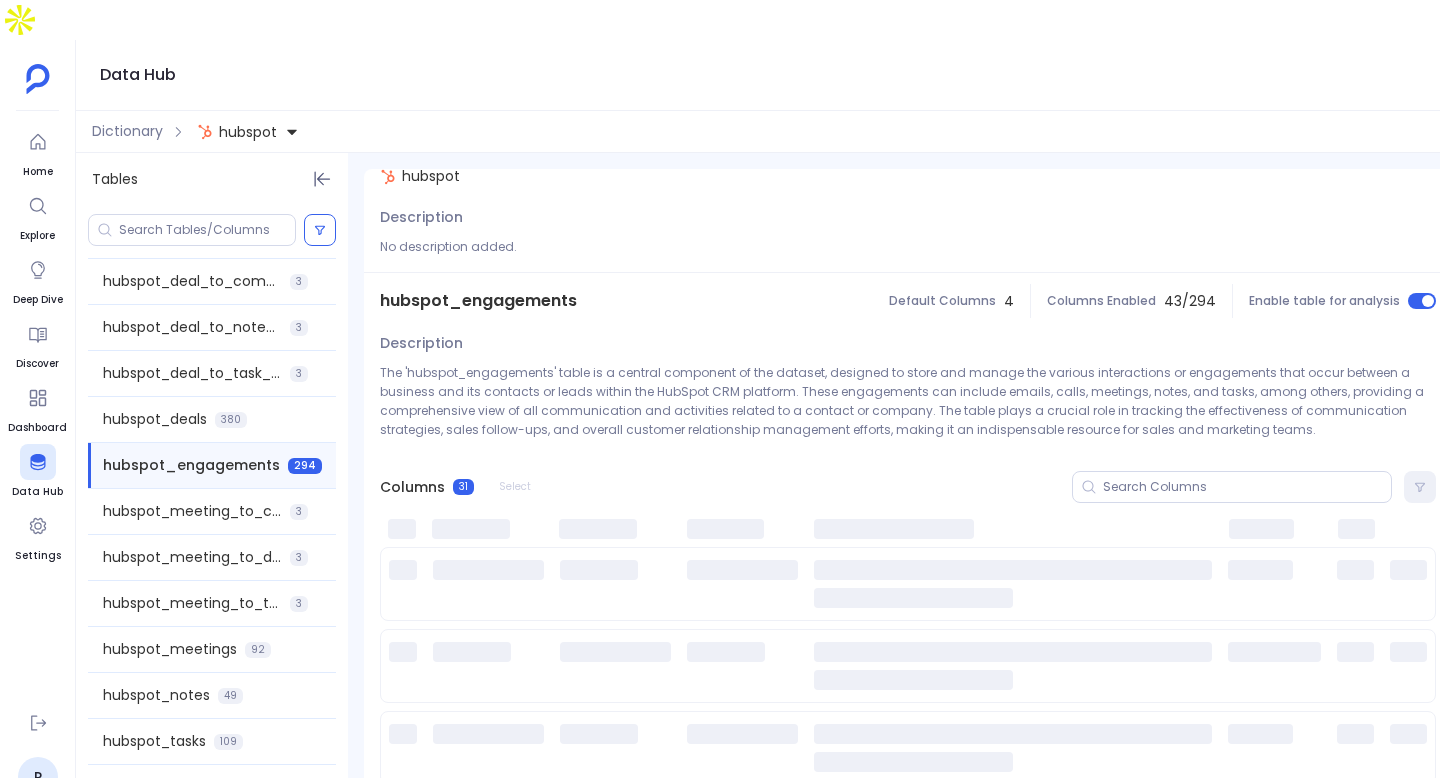 scroll, scrollTop: 0, scrollLeft: 0, axis: both 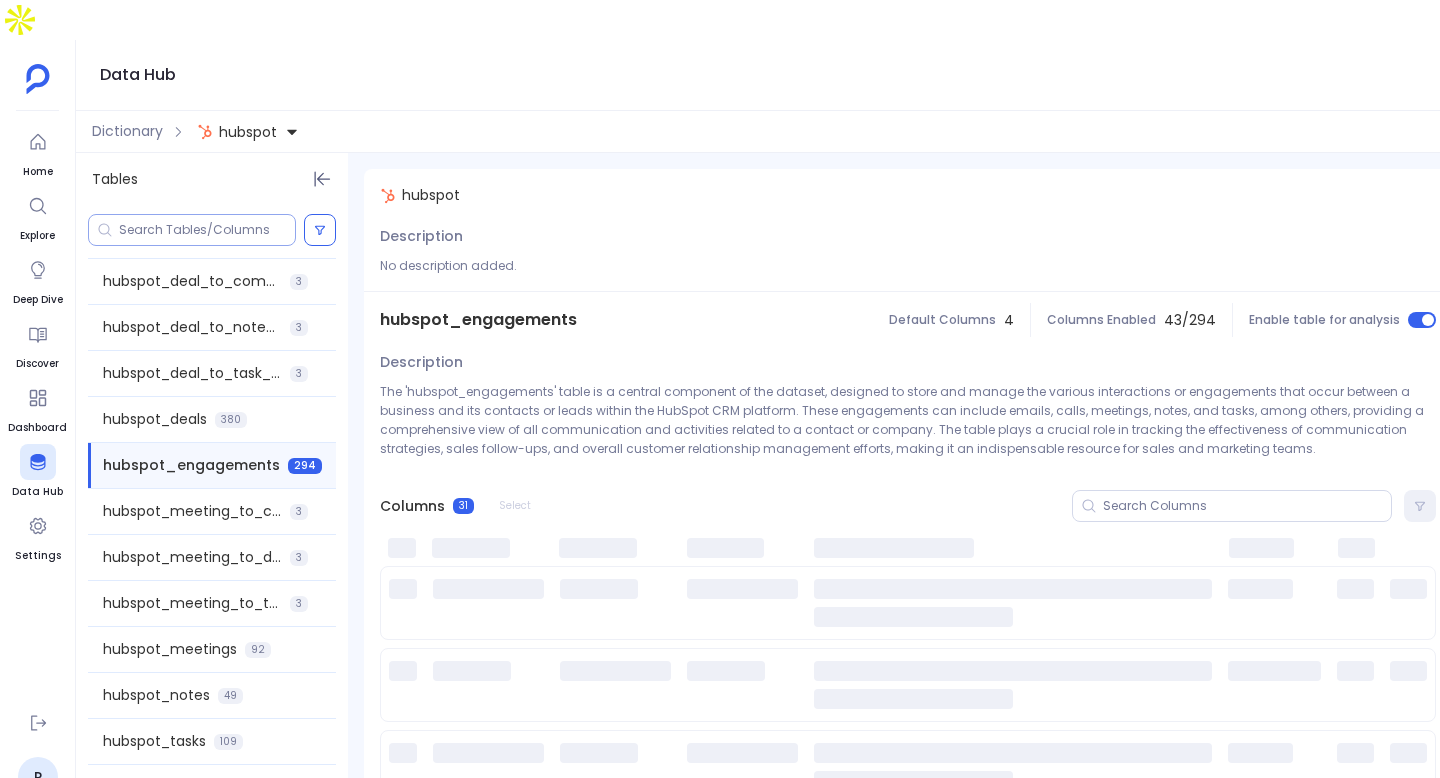 click at bounding box center (207, 230) 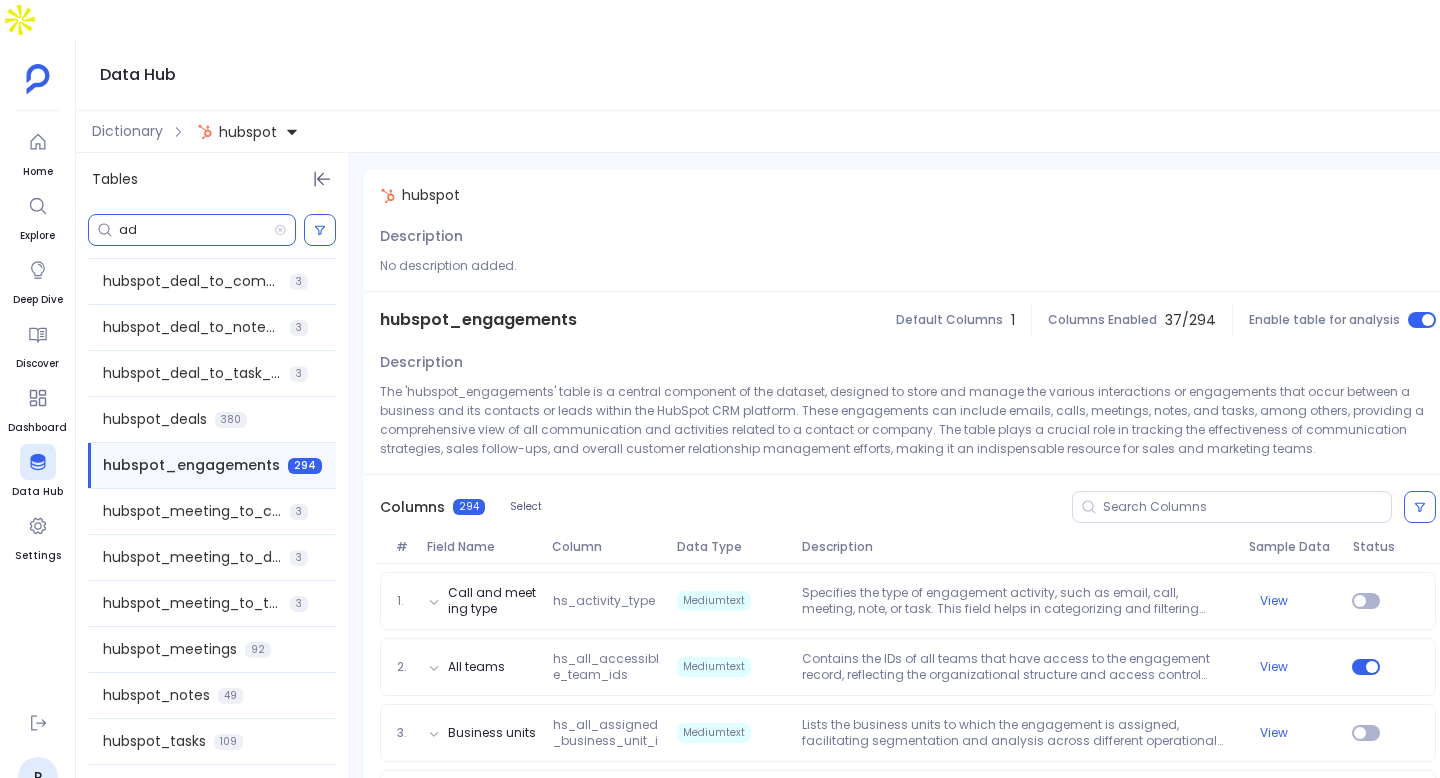 type on "ads" 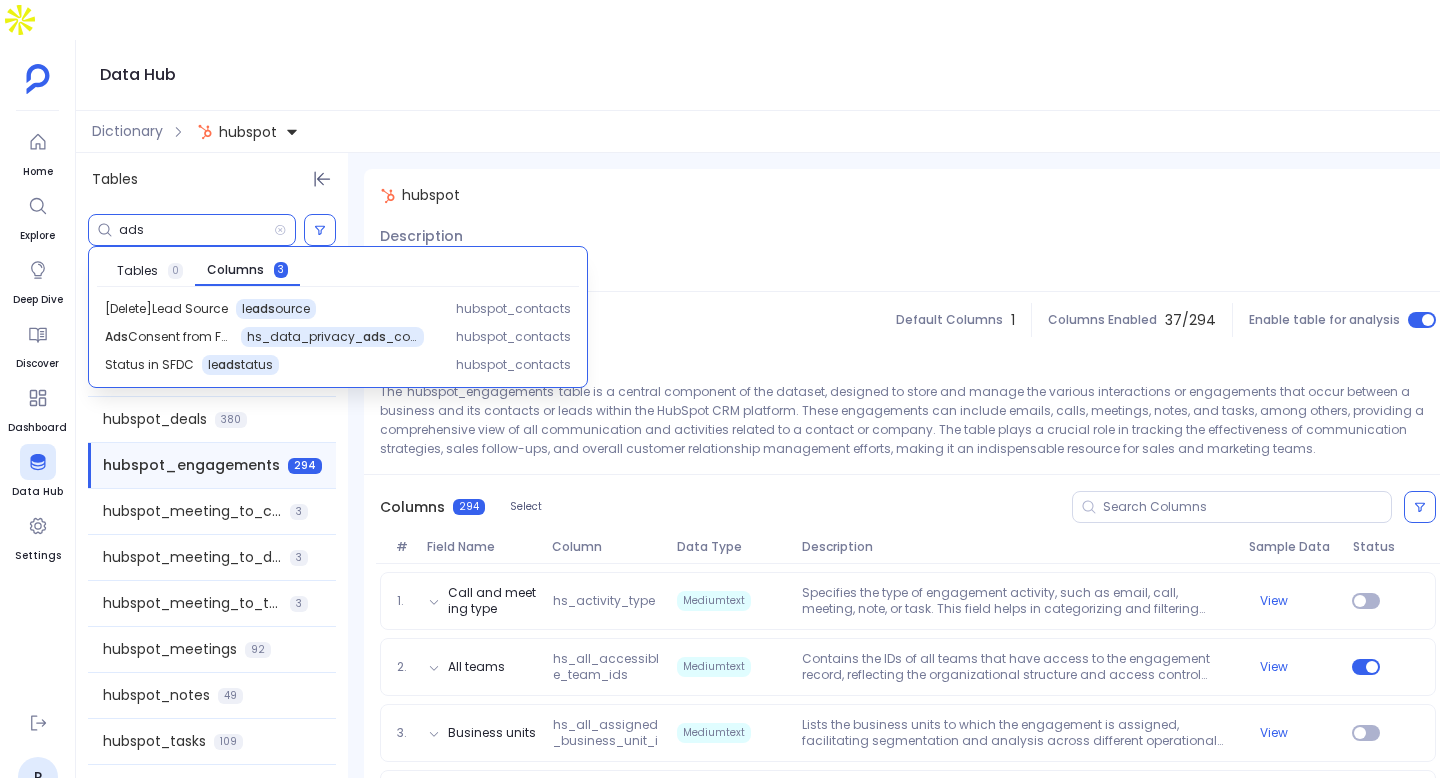 click on "ads" at bounding box center [196, 230] 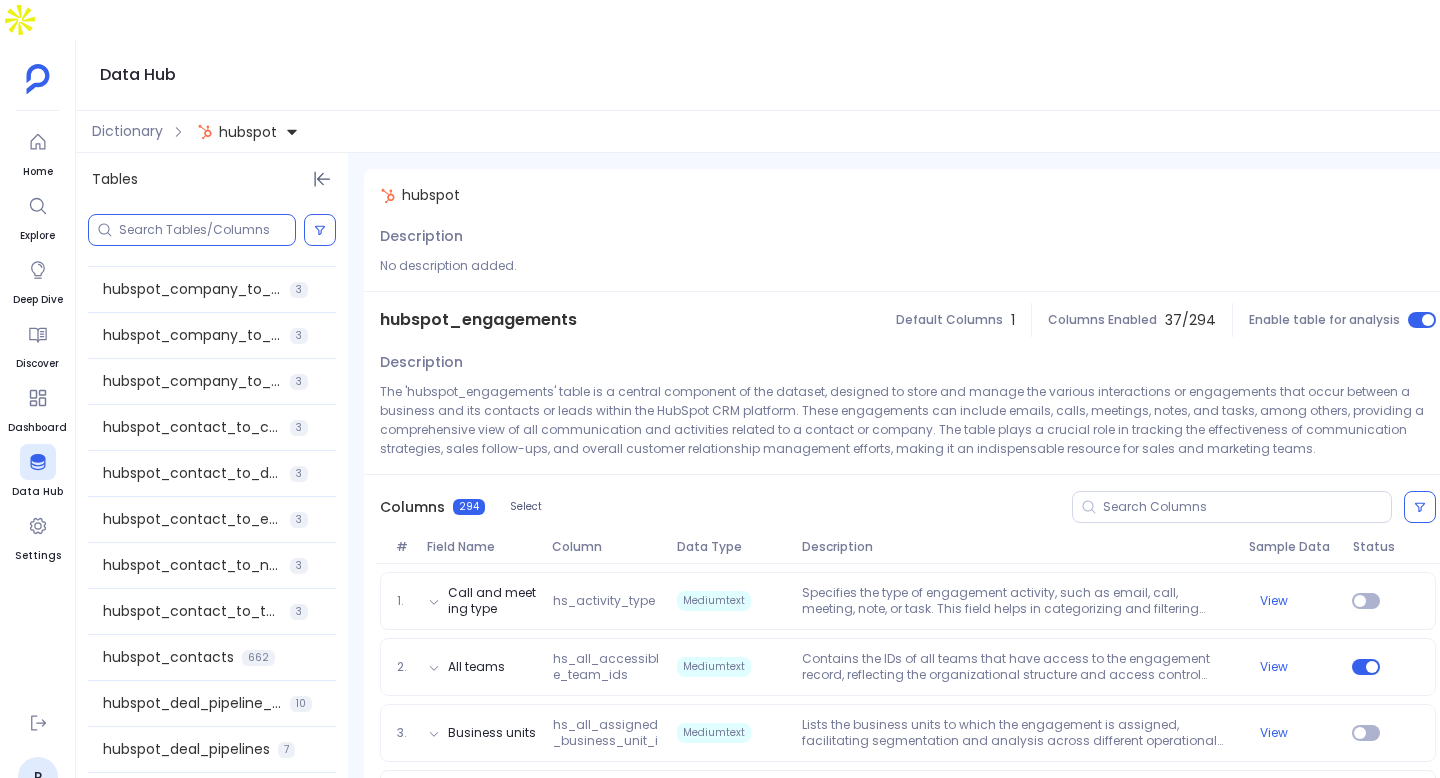 scroll, scrollTop: 195, scrollLeft: 0, axis: vertical 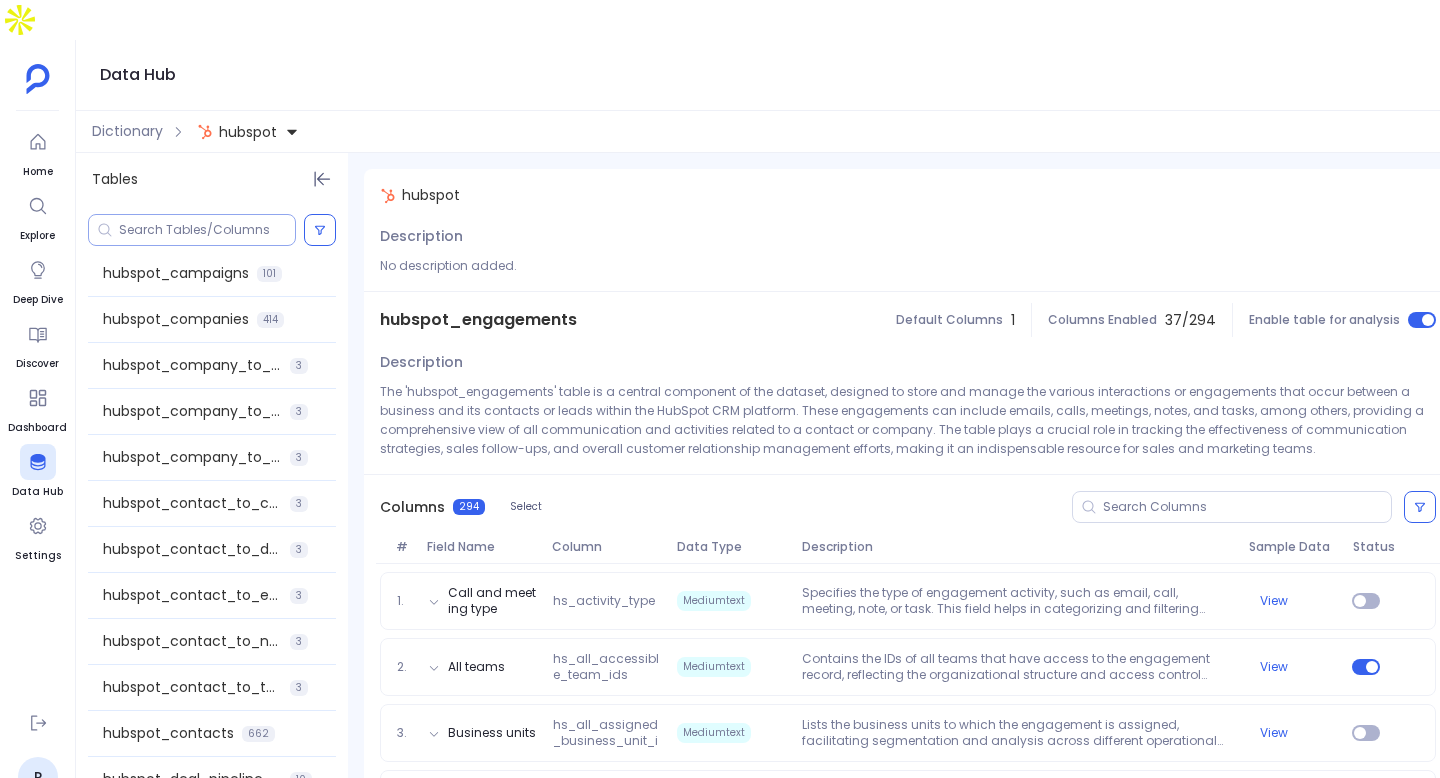 click at bounding box center (192, 230) 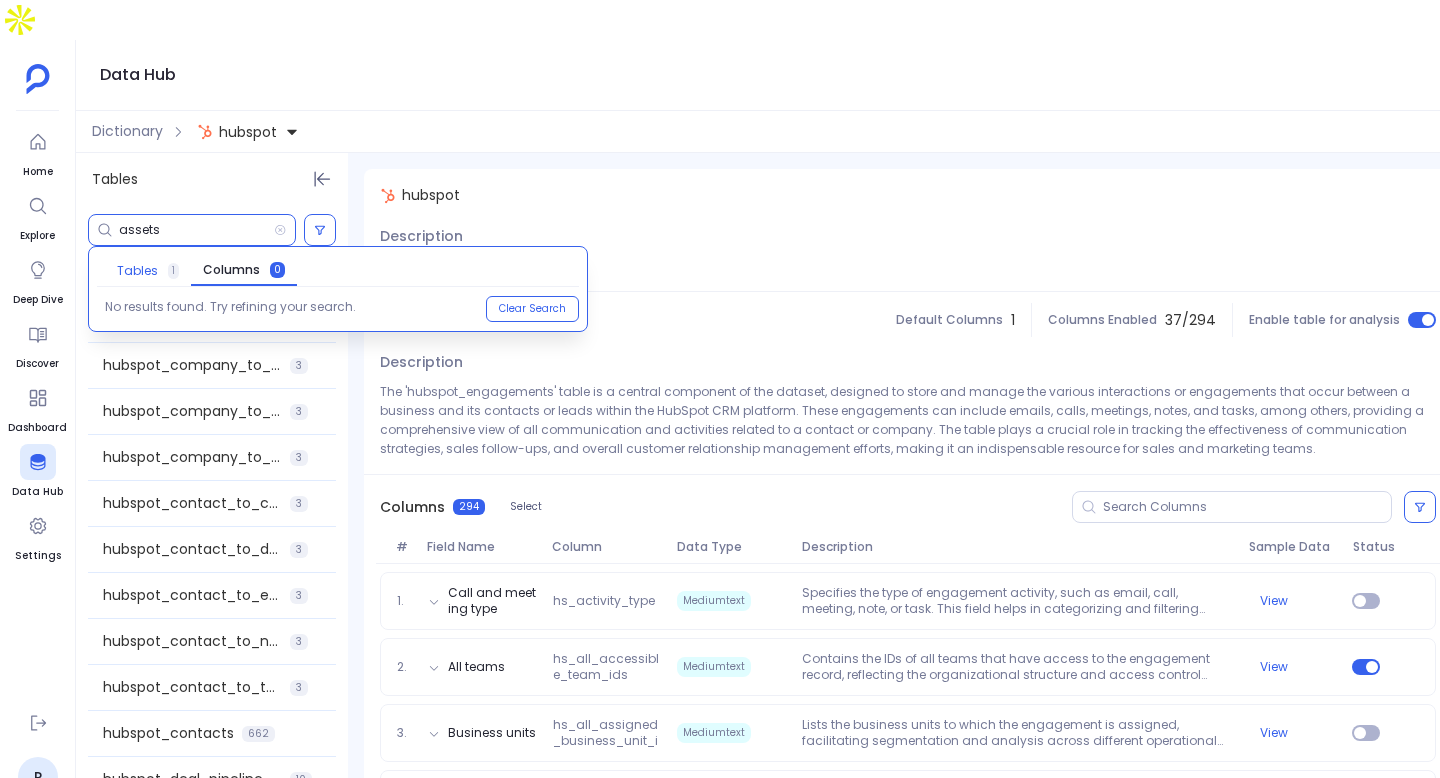 type on "assets" 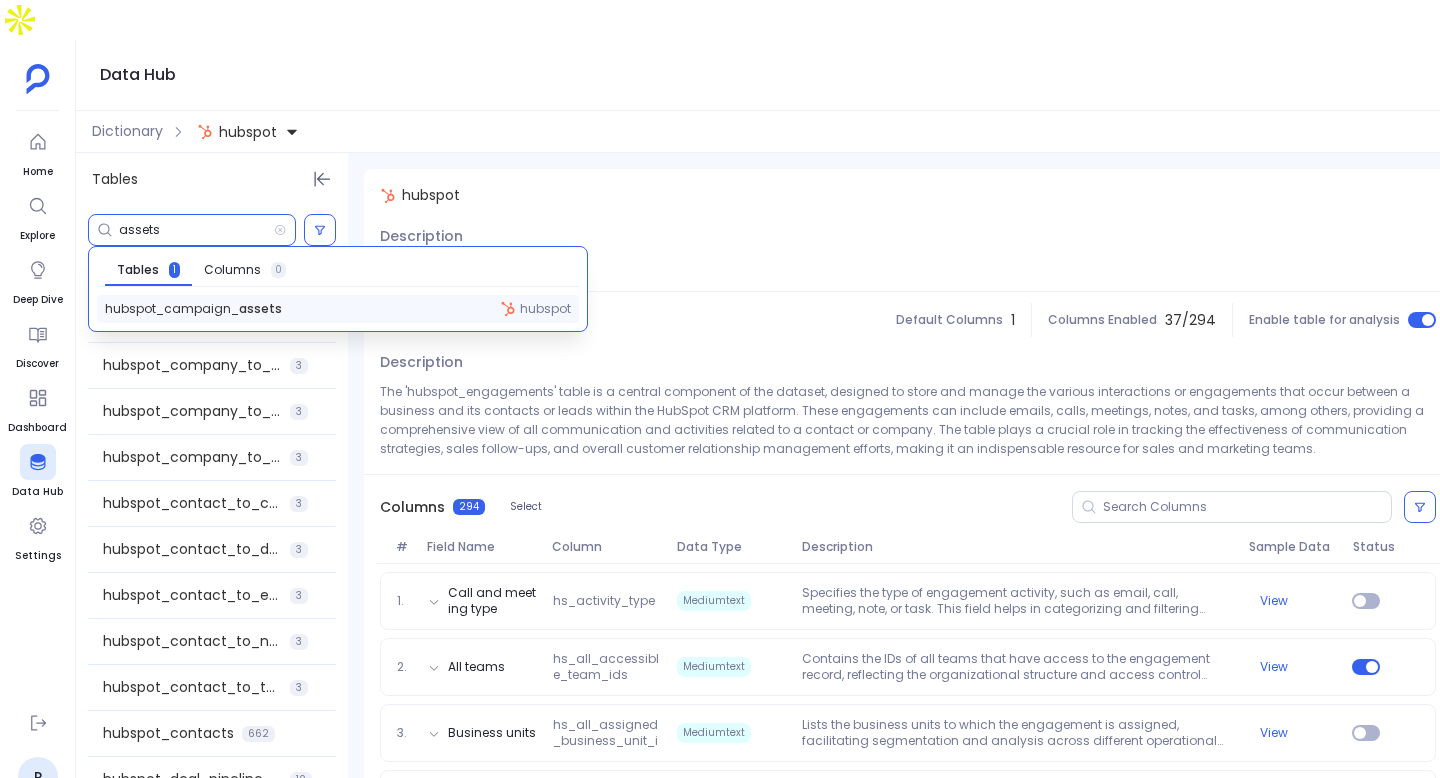 click on "hubspot_campaign_ assets hubspot" at bounding box center [338, 309] 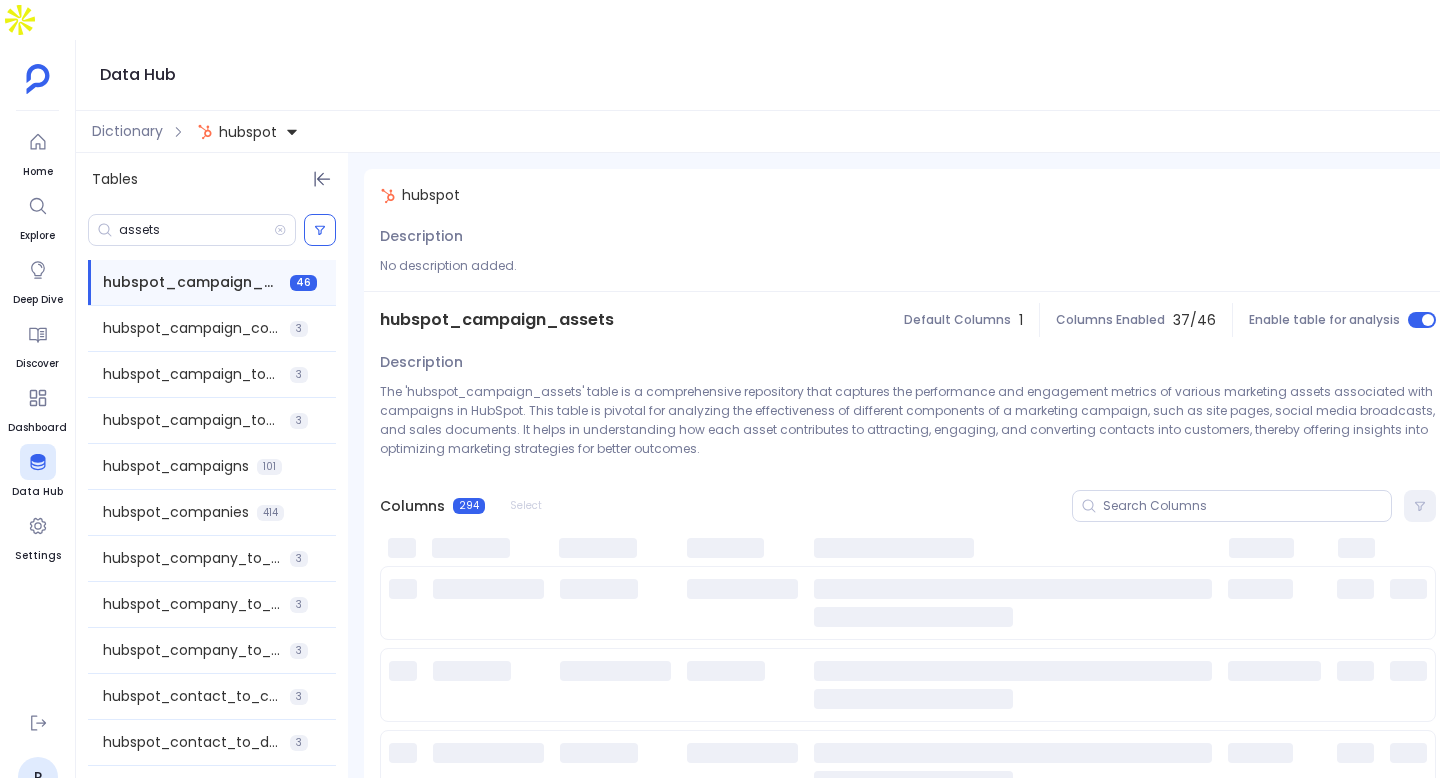 scroll, scrollTop: 0, scrollLeft: 0, axis: both 